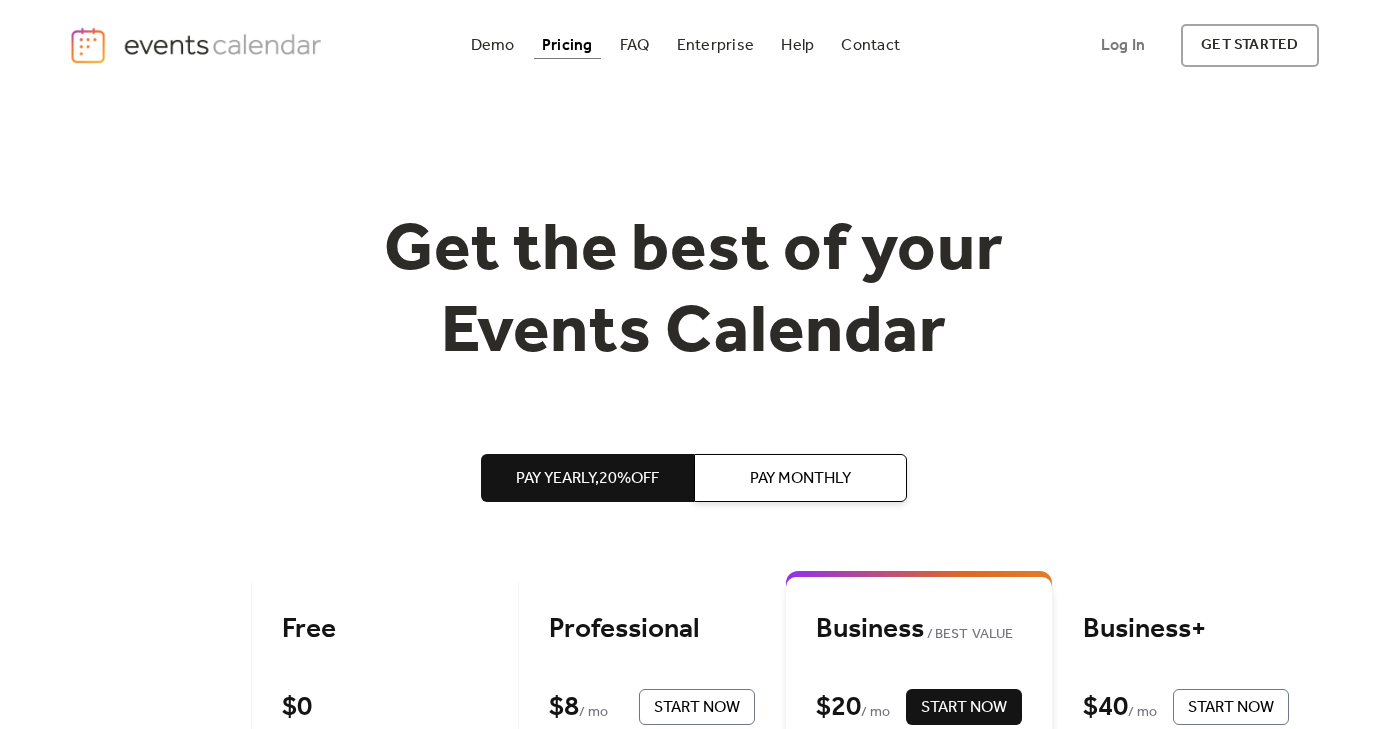 scroll, scrollTop: 300, scrollLeft: 0, axis: vertical 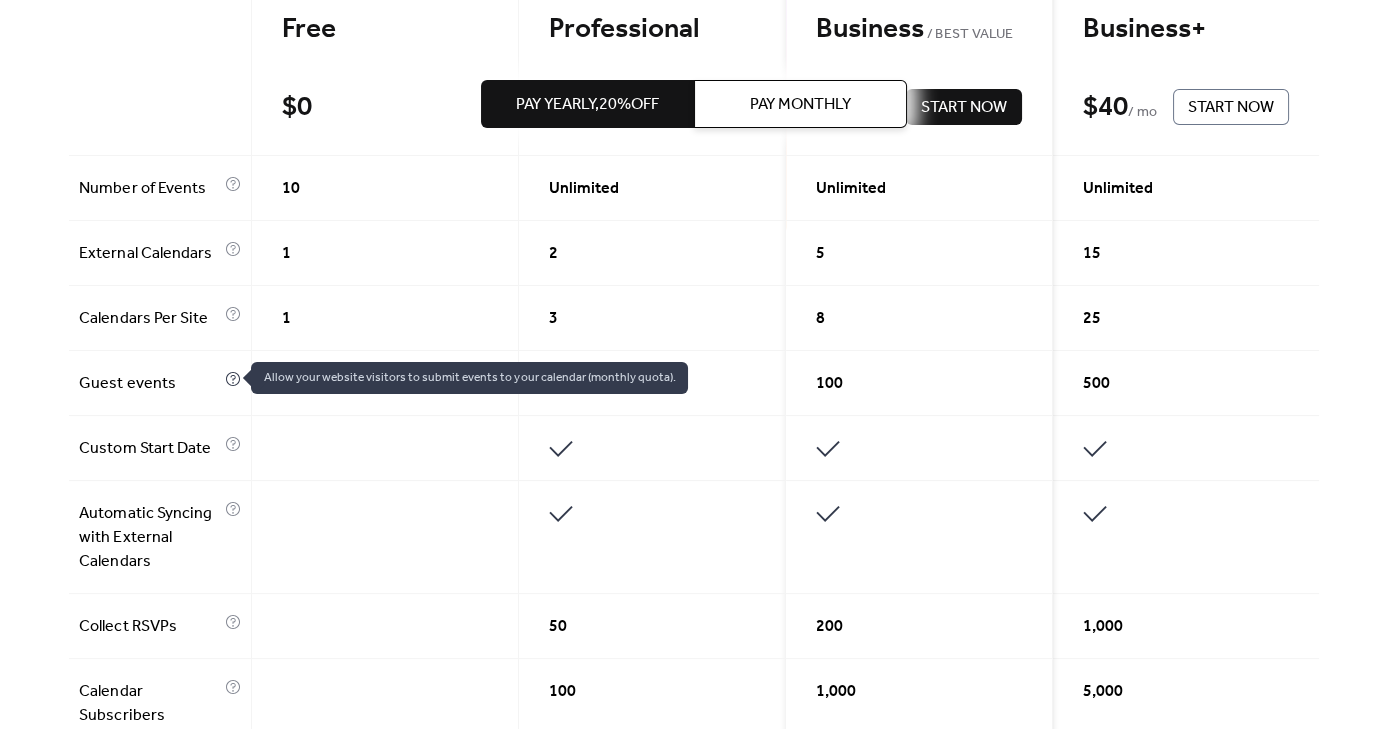 click 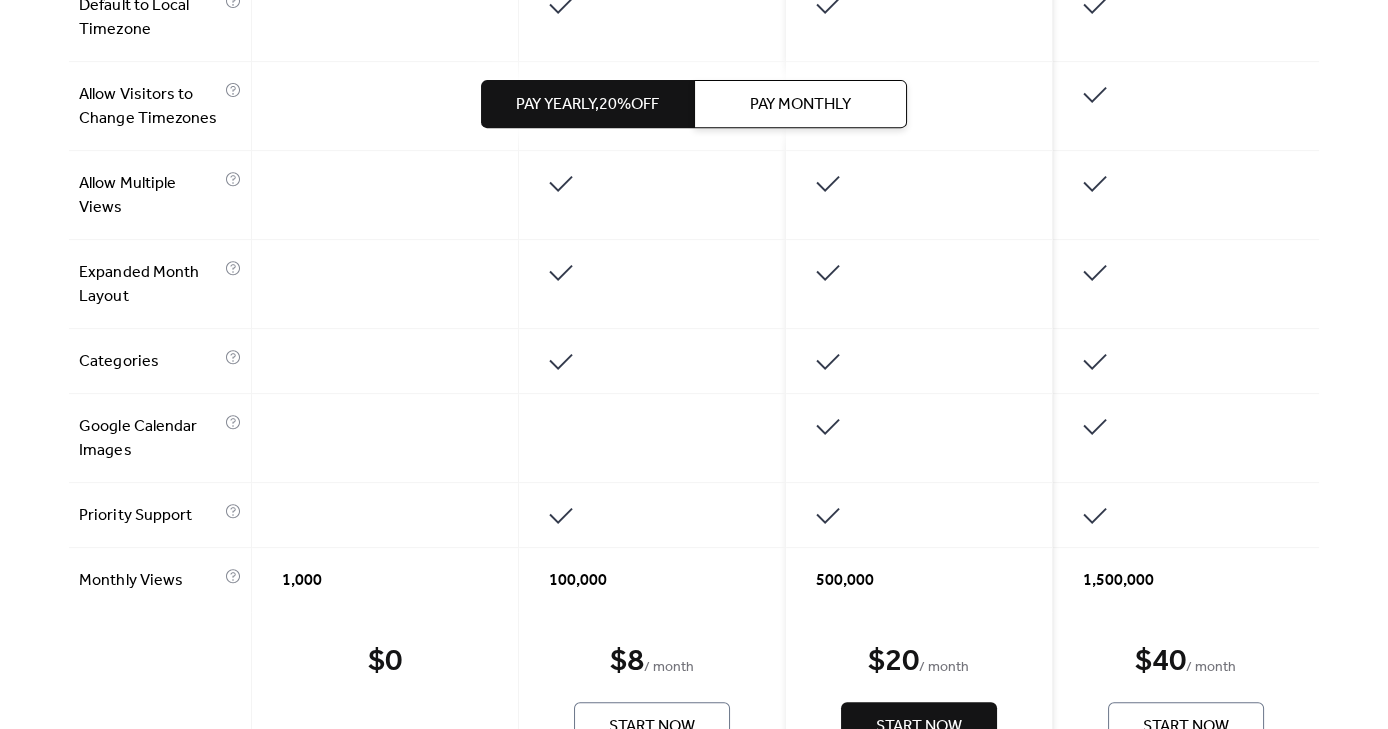 scroll, scrollTop: 1599, scrollLeft: 0, axis: vertical 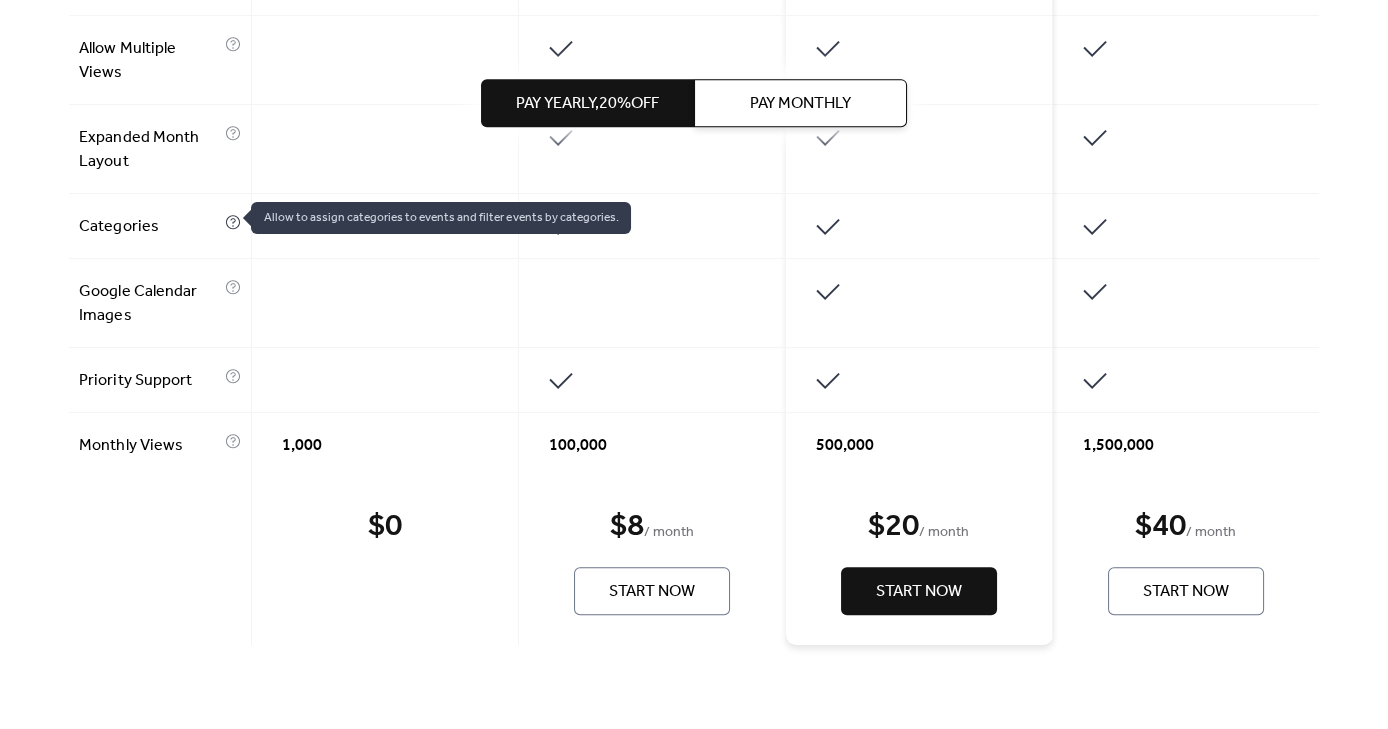 click 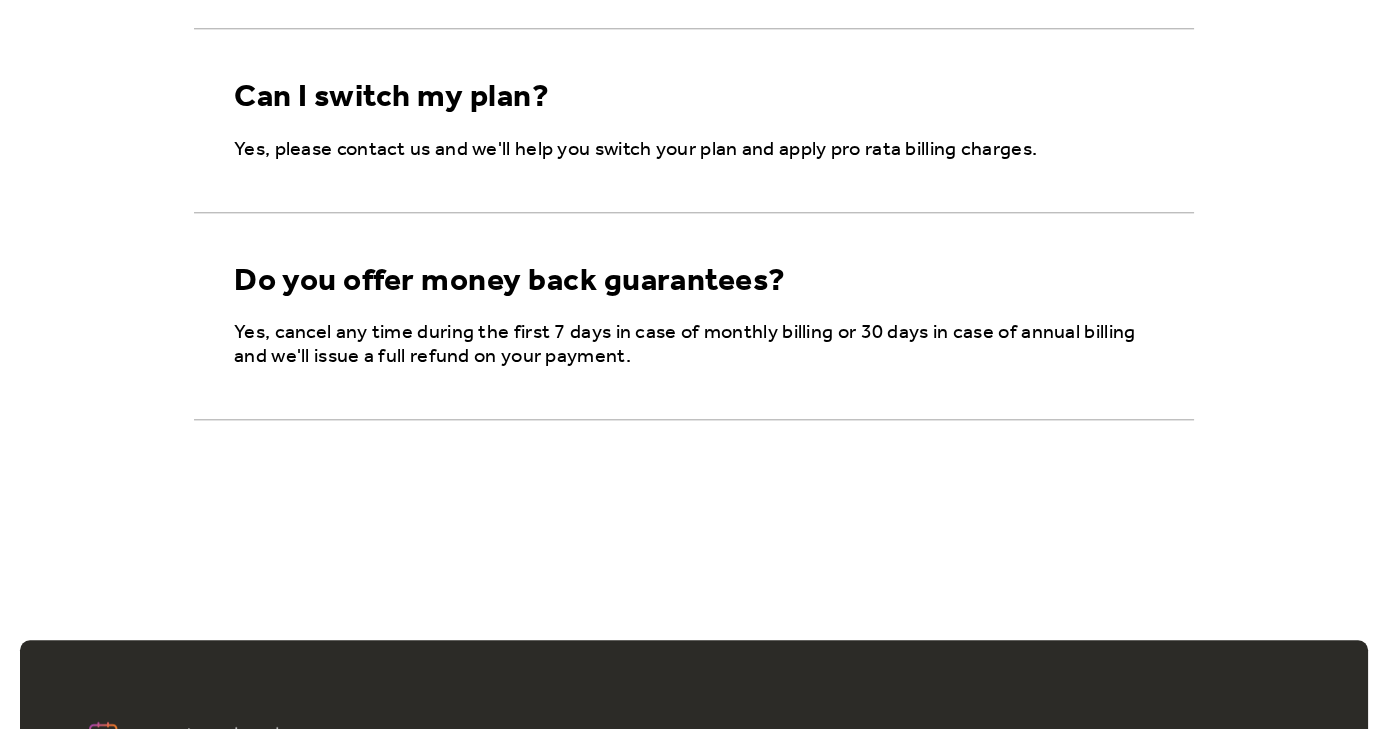 scroll, scrollTop: 3800, scrollLeft: 0, axis: vertical 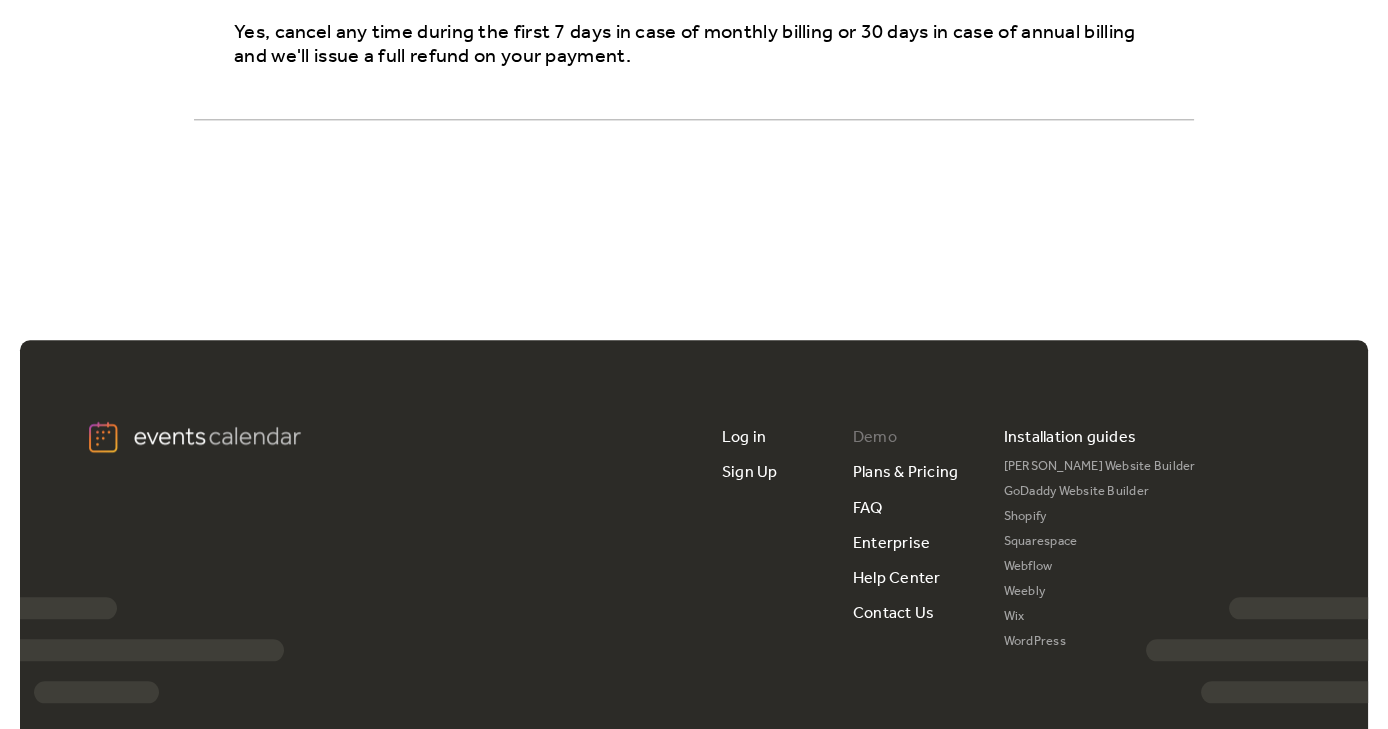 click on "Demo" at bounding box center [875, 437] 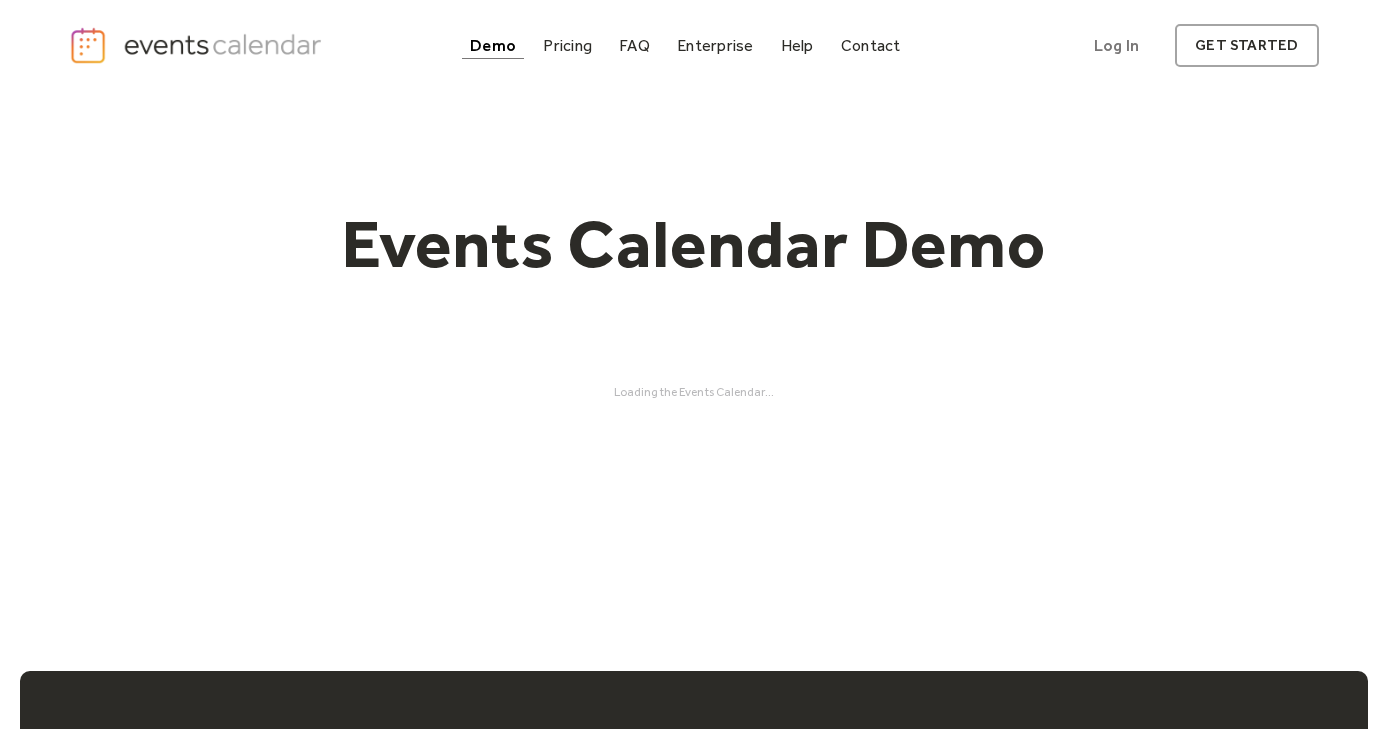 scroll, scrollTop: 0, scrollLeft: 0, axis: both 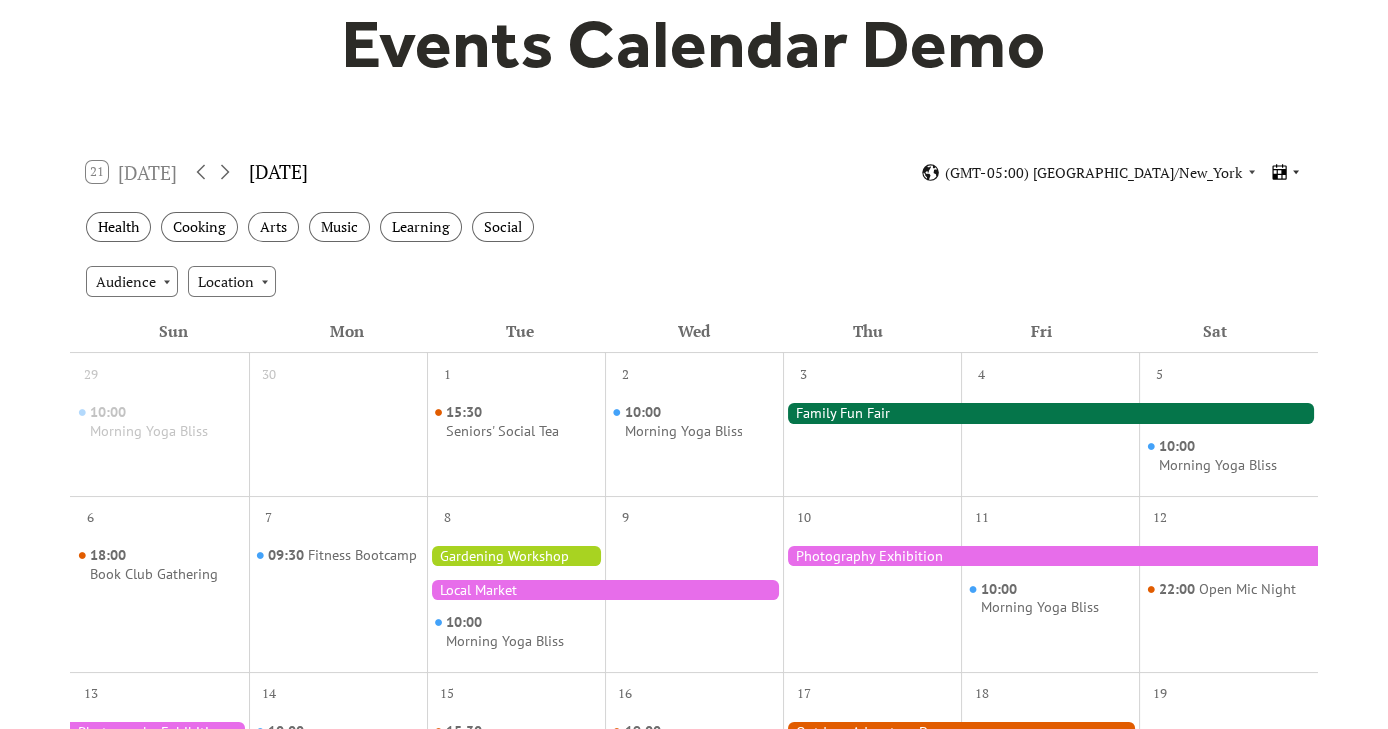 click 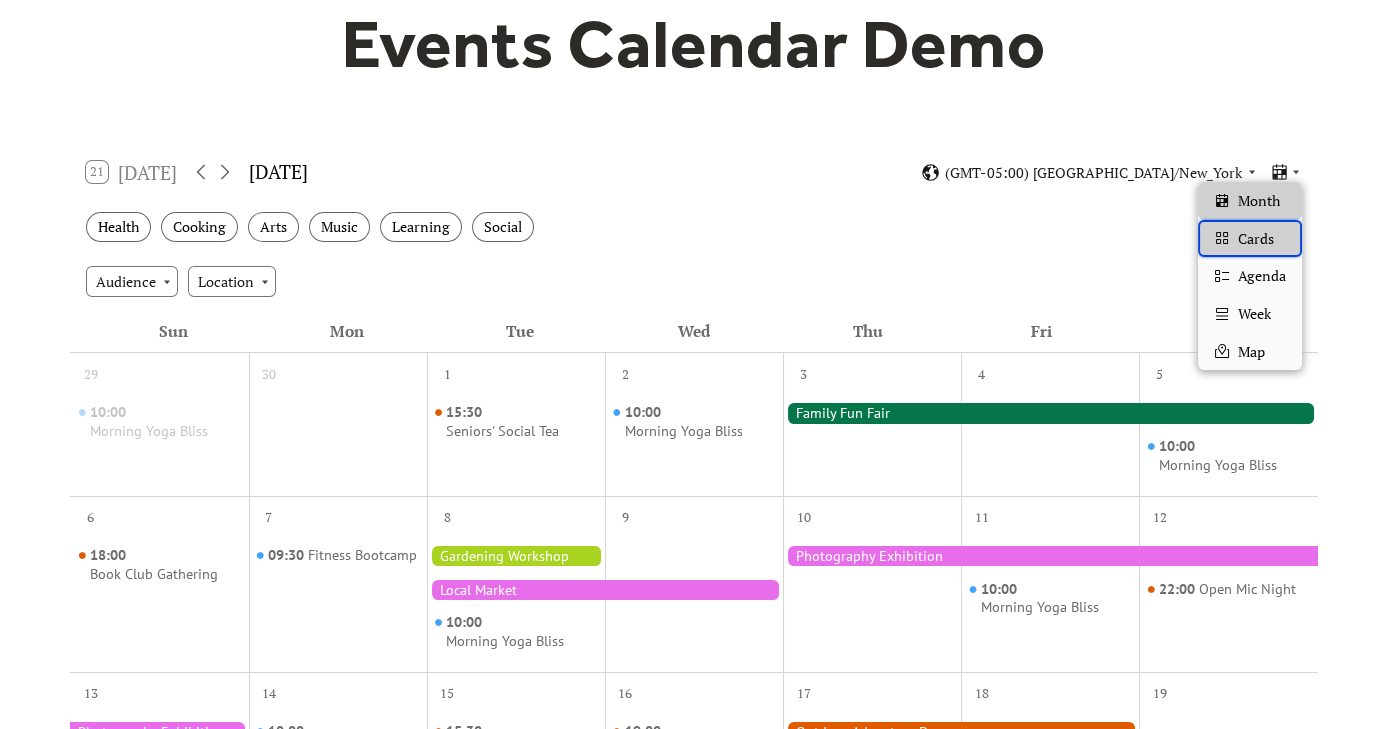 click on "Cards" at bounding box center [1256, 239] 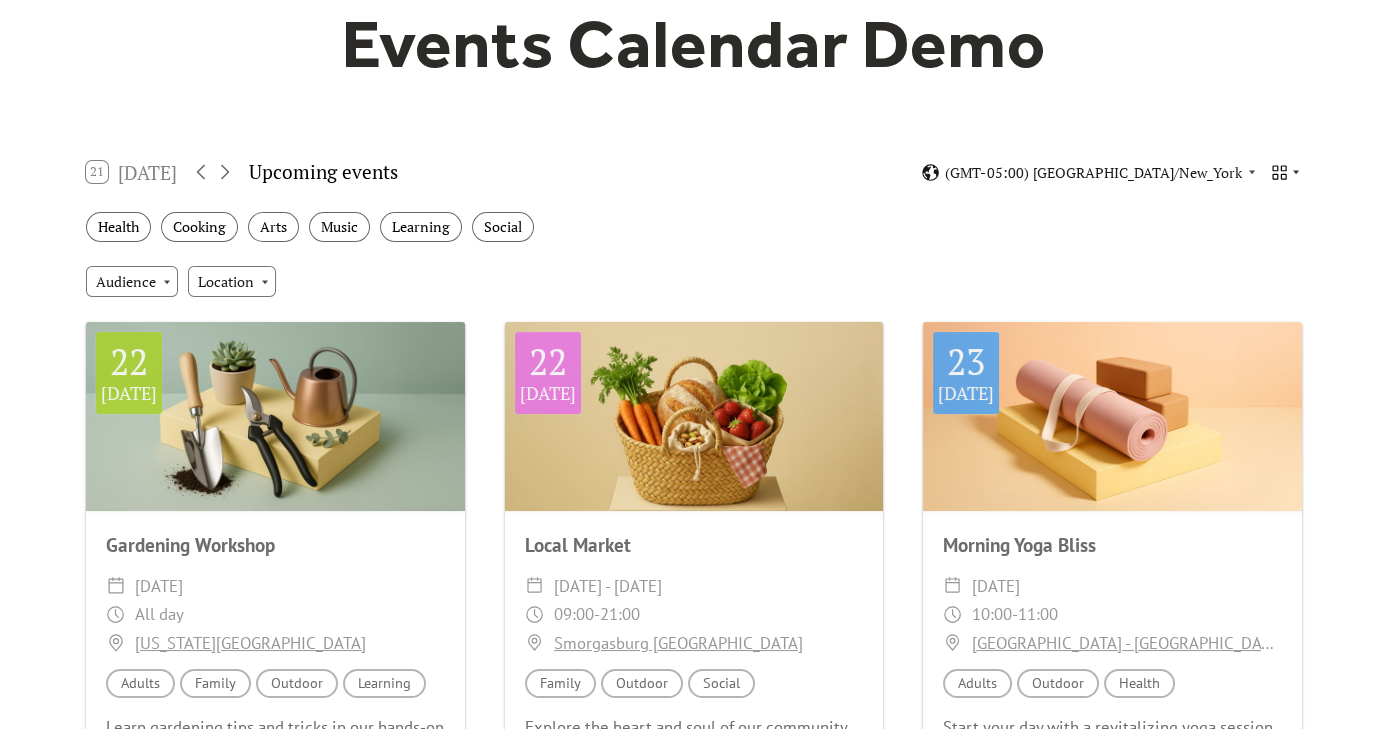 click 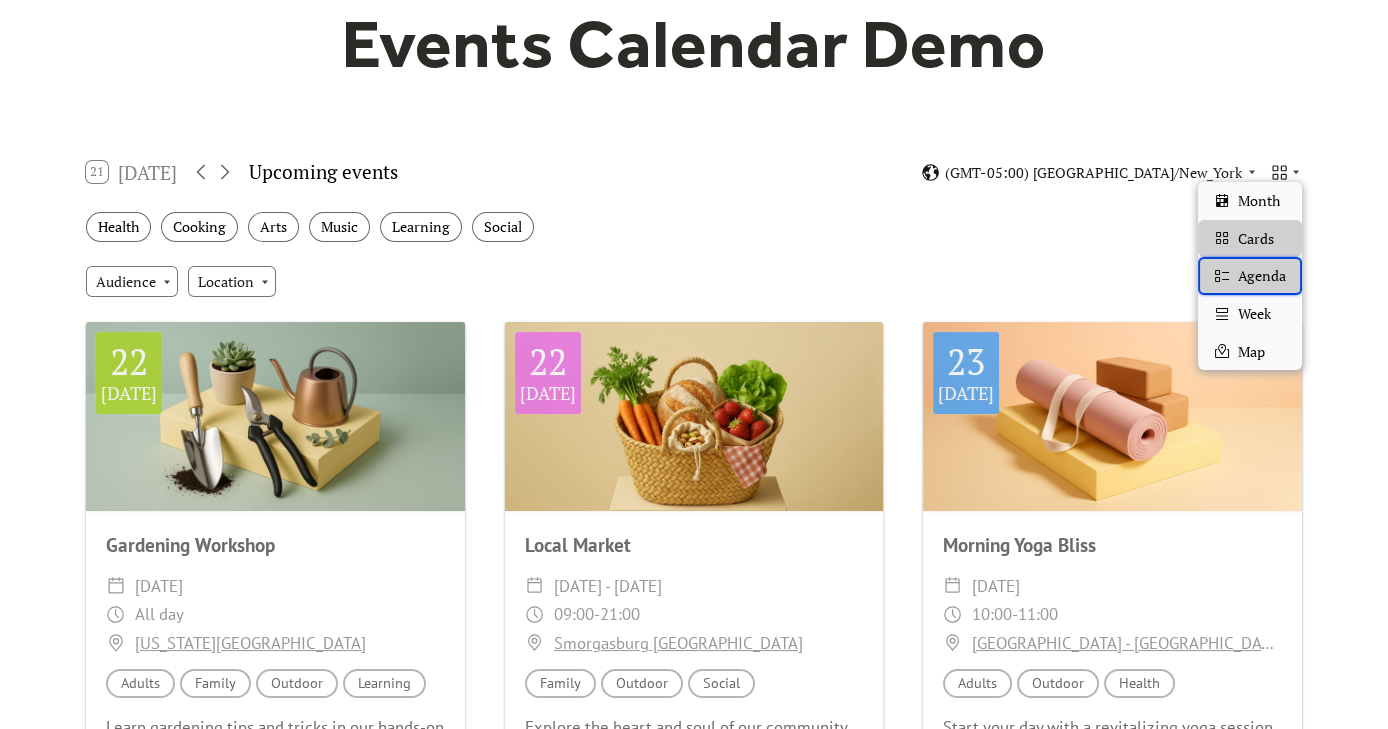 click on "Agenda" at bounding box center (1250, 276) 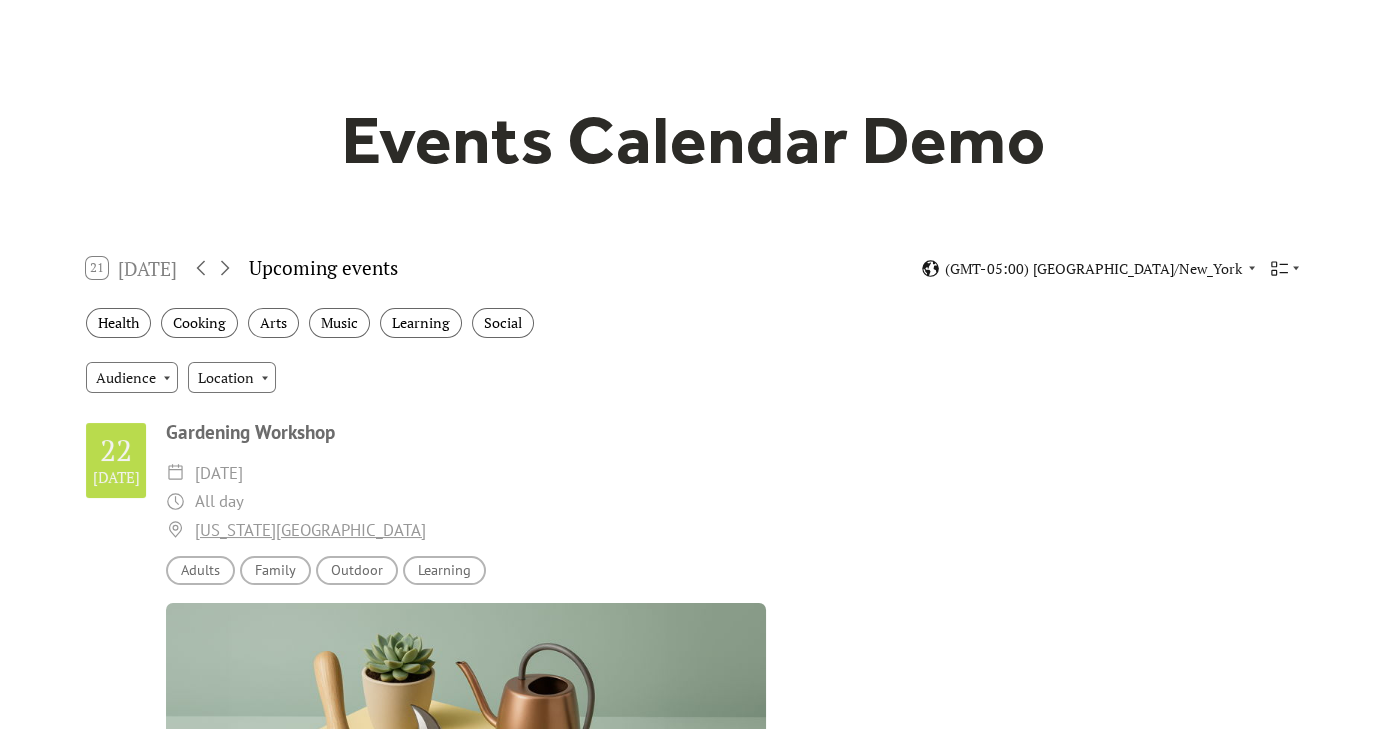 scroll, scrollTop: 99, scrollLeft: 0, axis: vertical 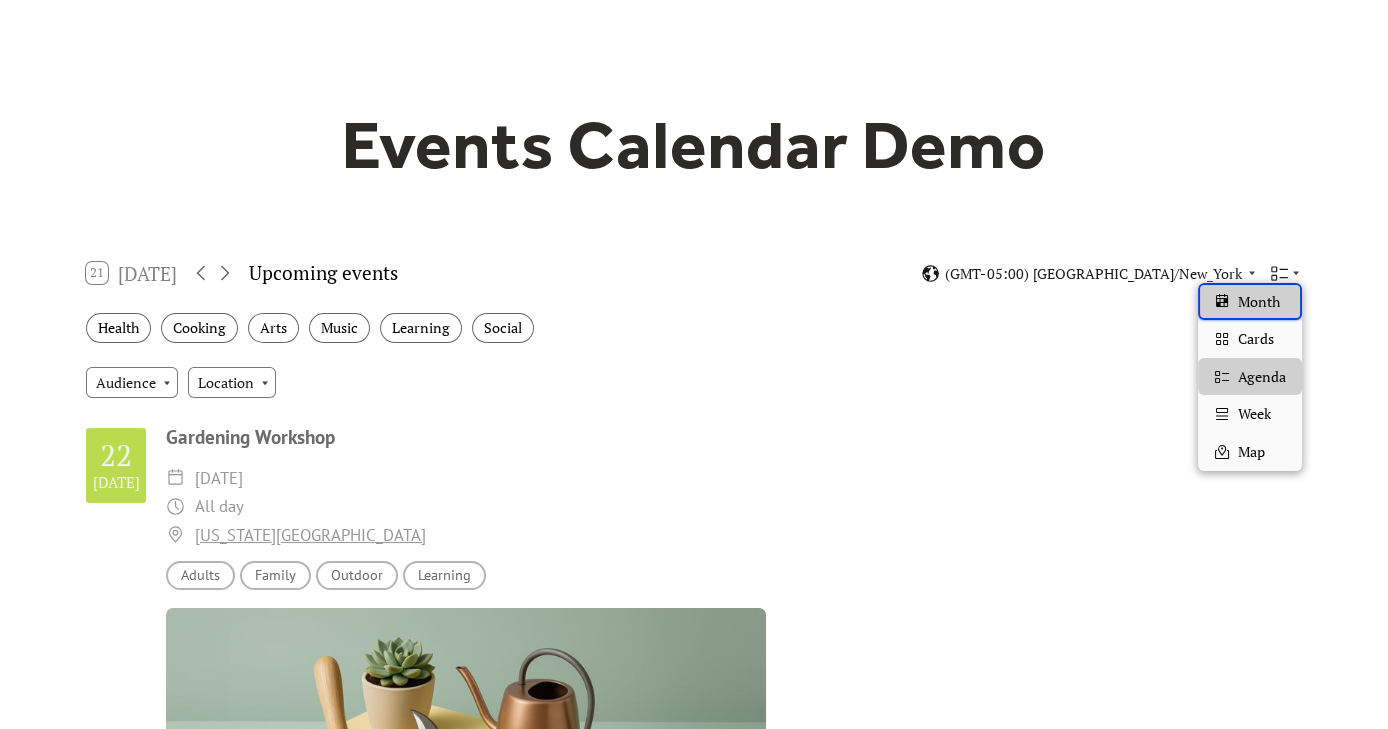 click on "Month" at bounding box center (1259, 302) 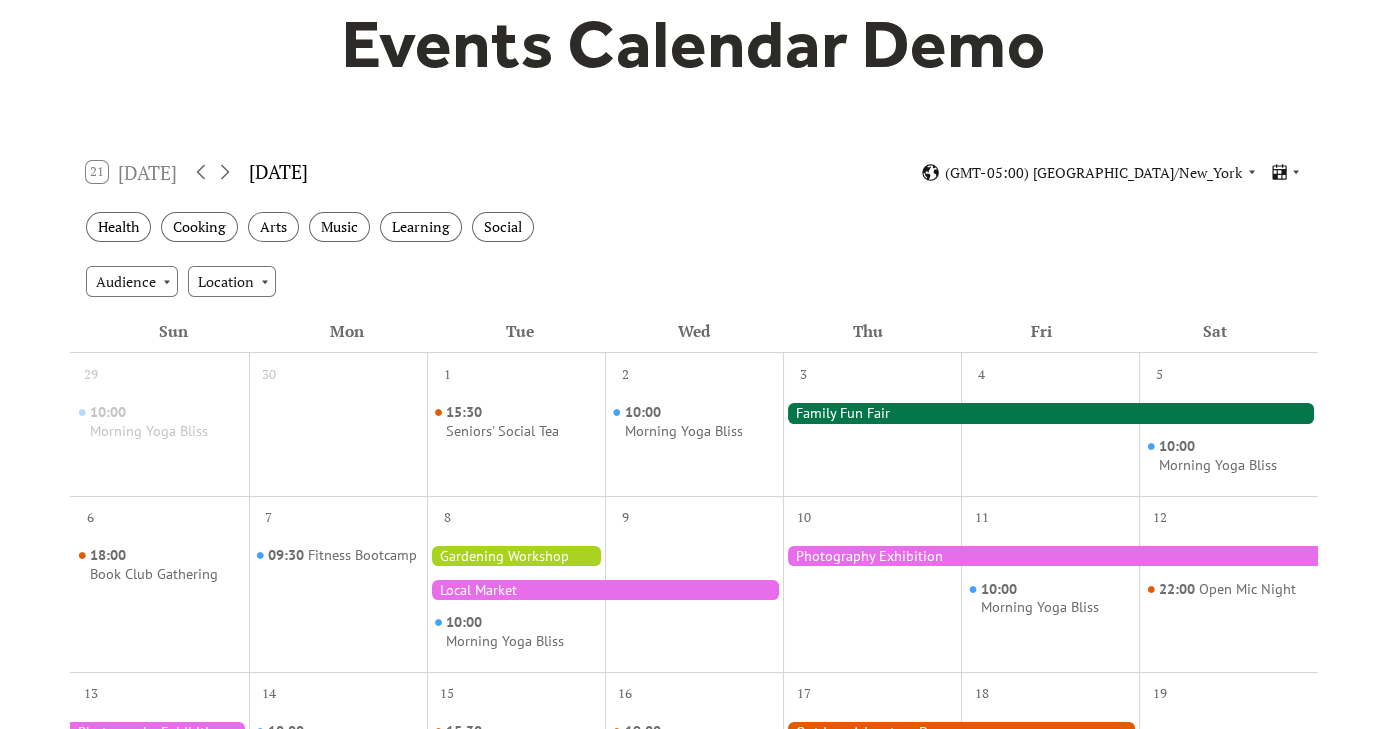 scroll, scrollTop: 0, scrollLeft: 0, axis: both 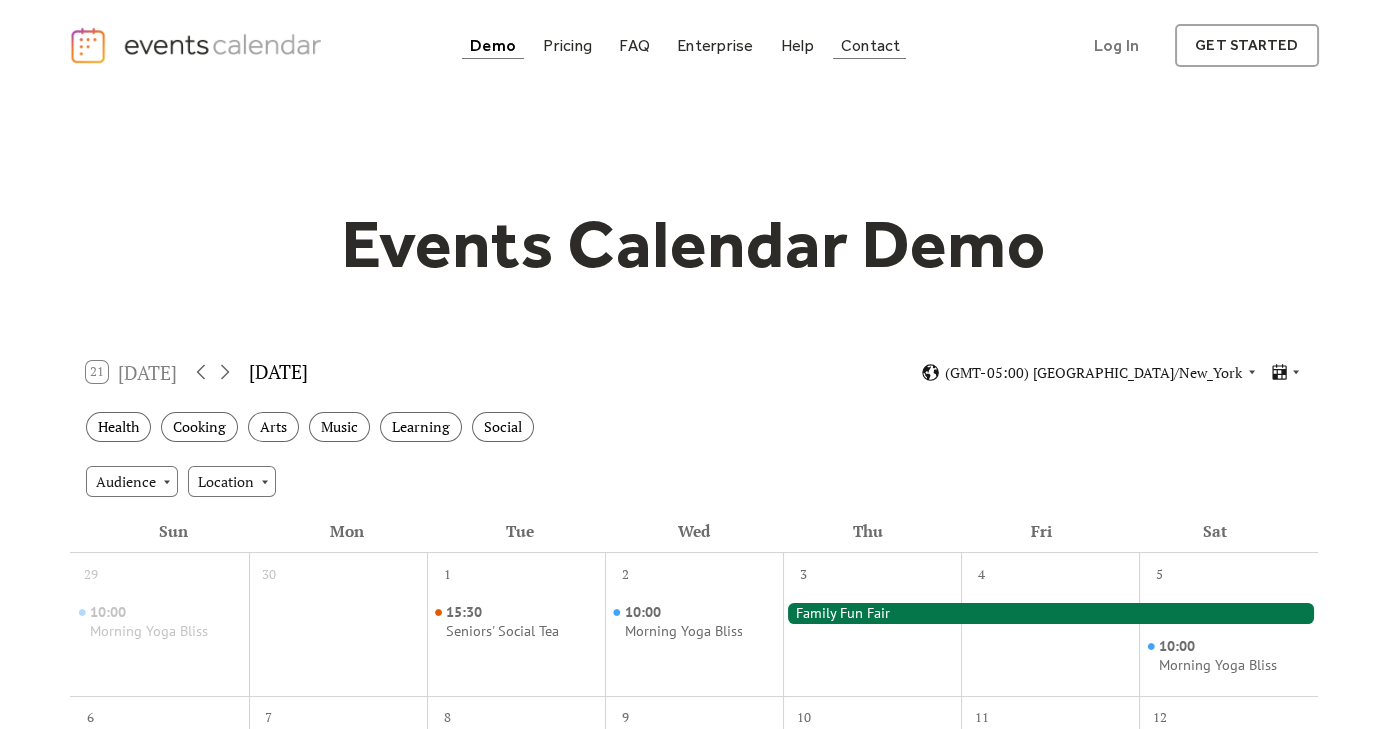 click on "Contact" at bounding box center [871, 45] 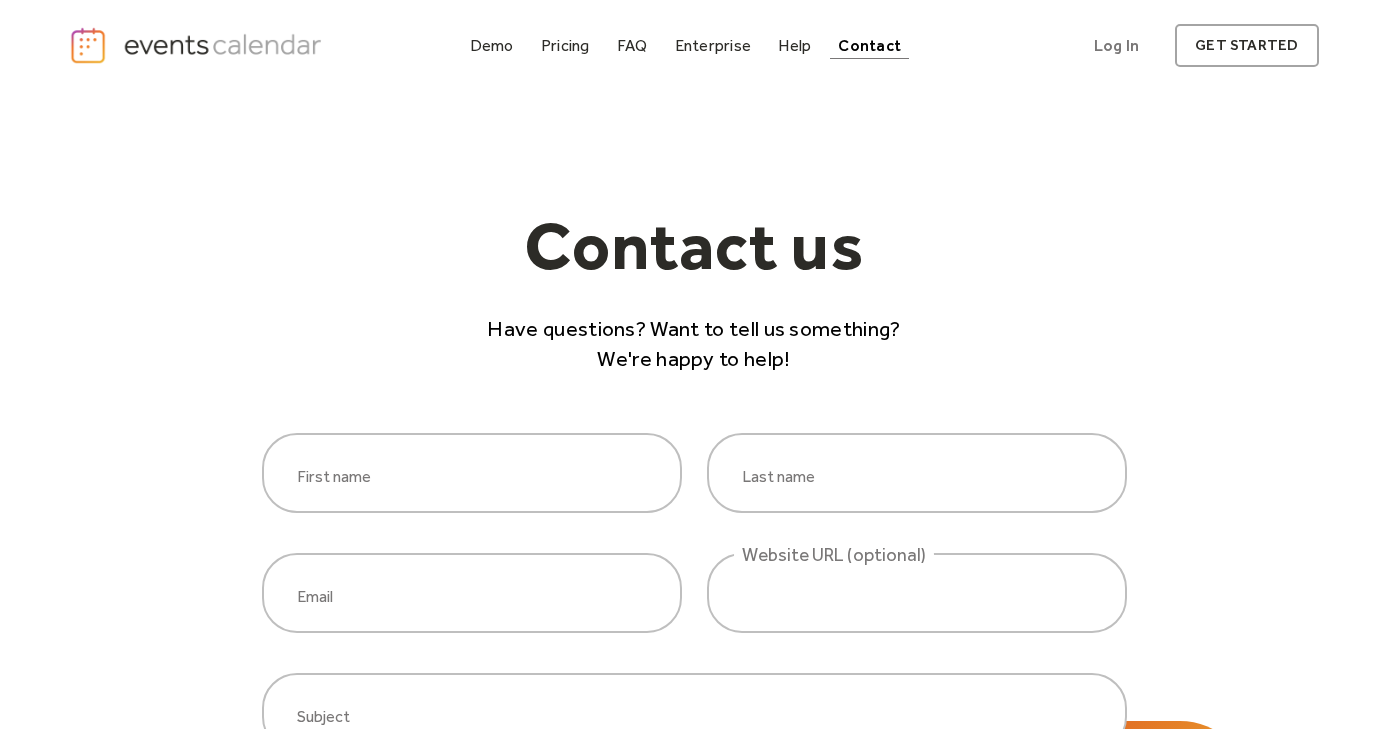 scroll, scrollTop: 0, scrollLeft: 0, axis: both 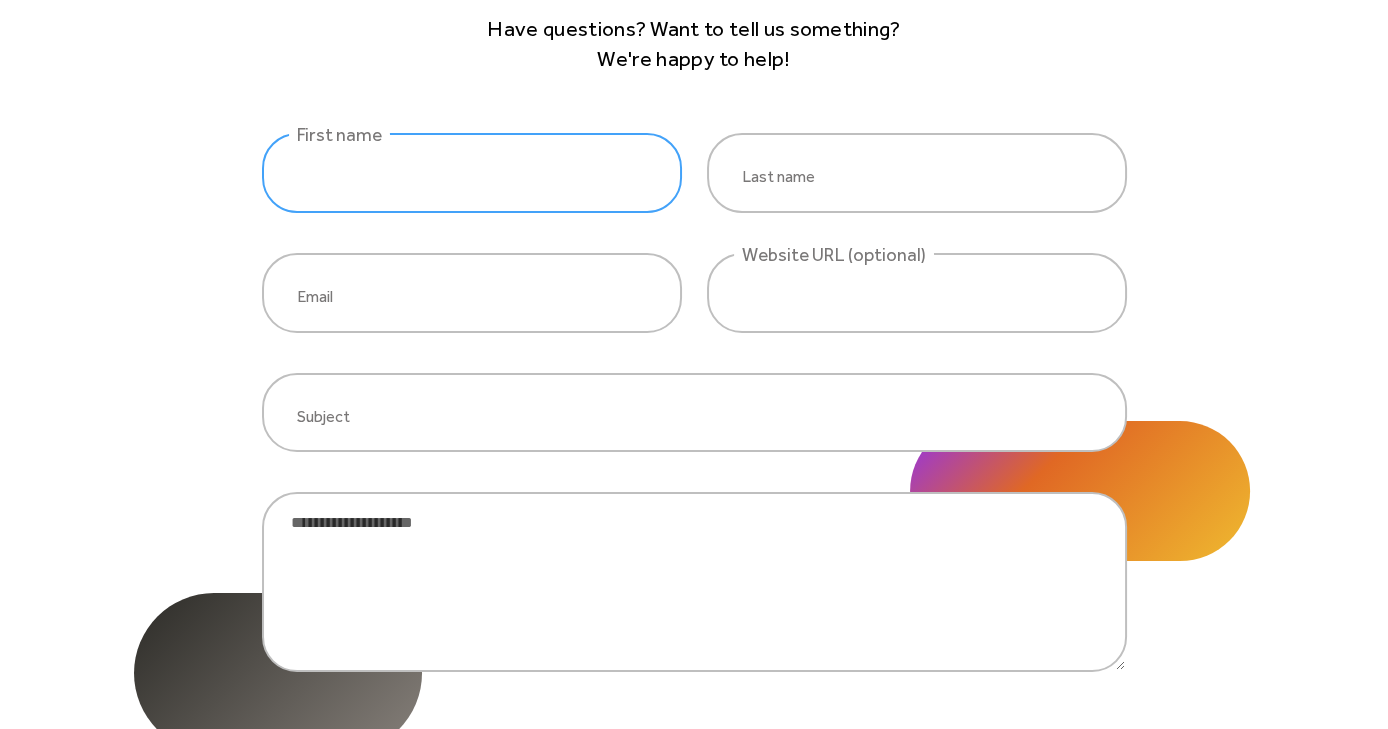 click at bounding box center [472, 173] 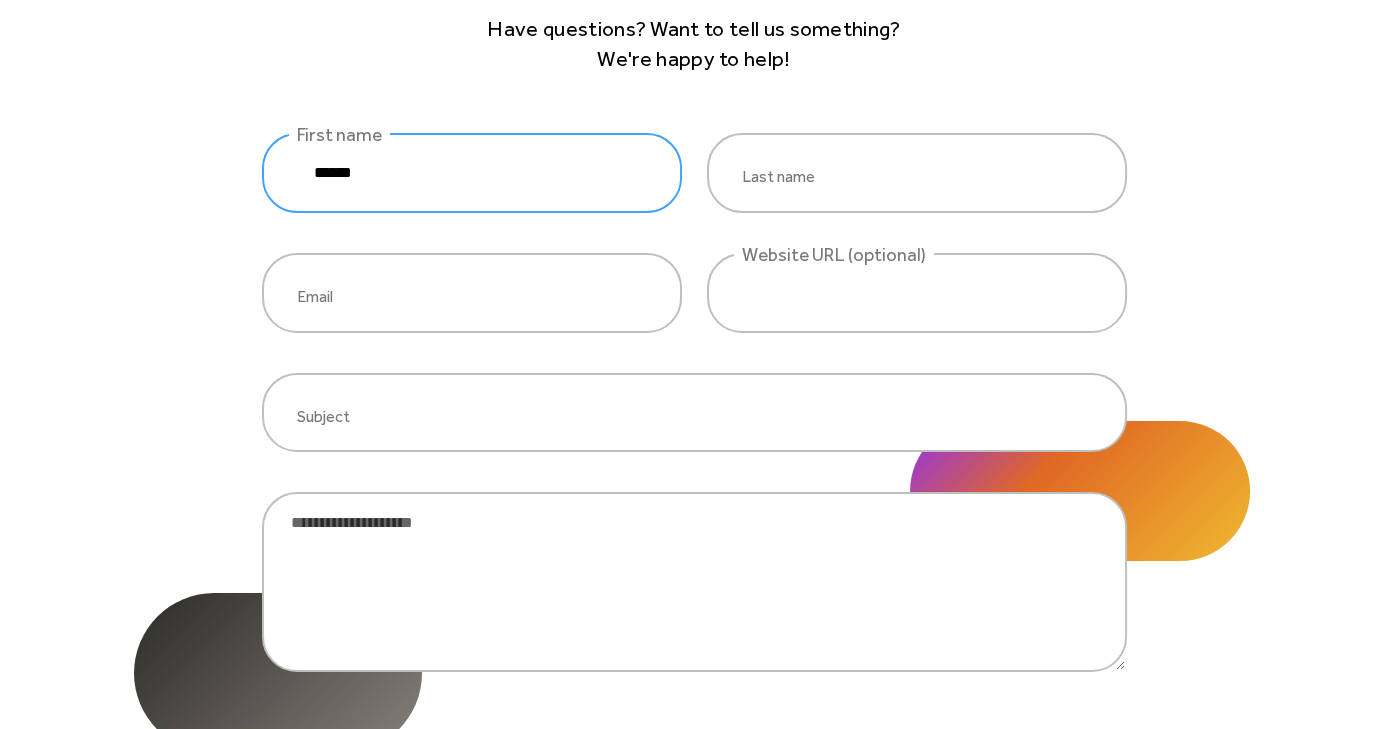type on "***" 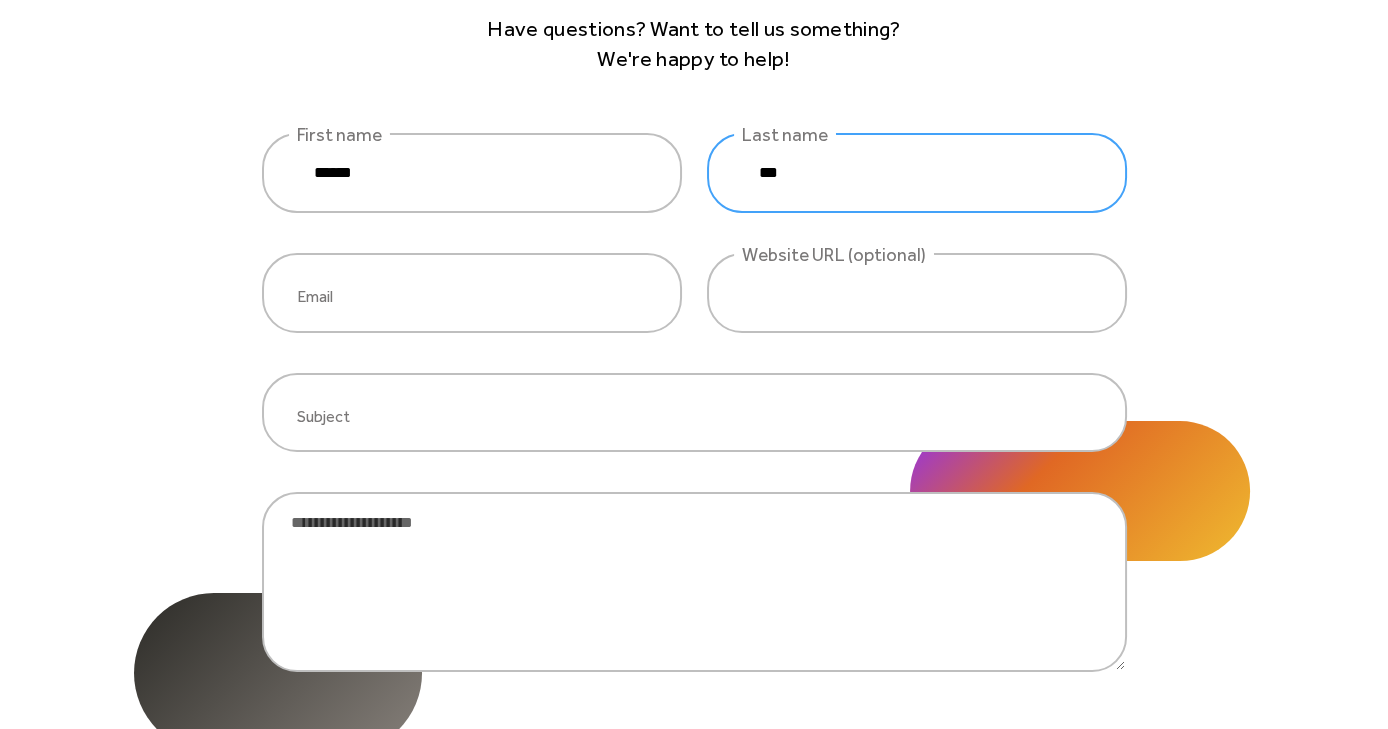 type on "**********" 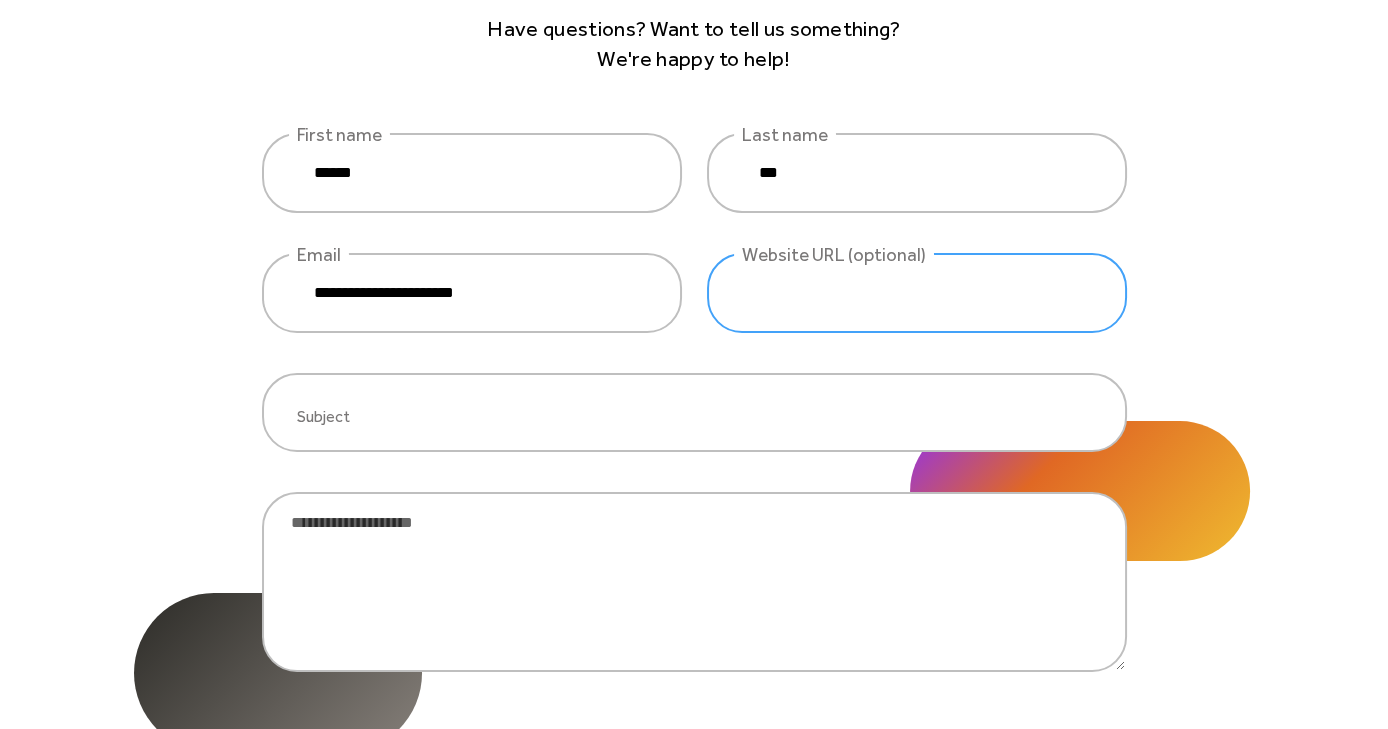 click at bounding box center [917, 293] 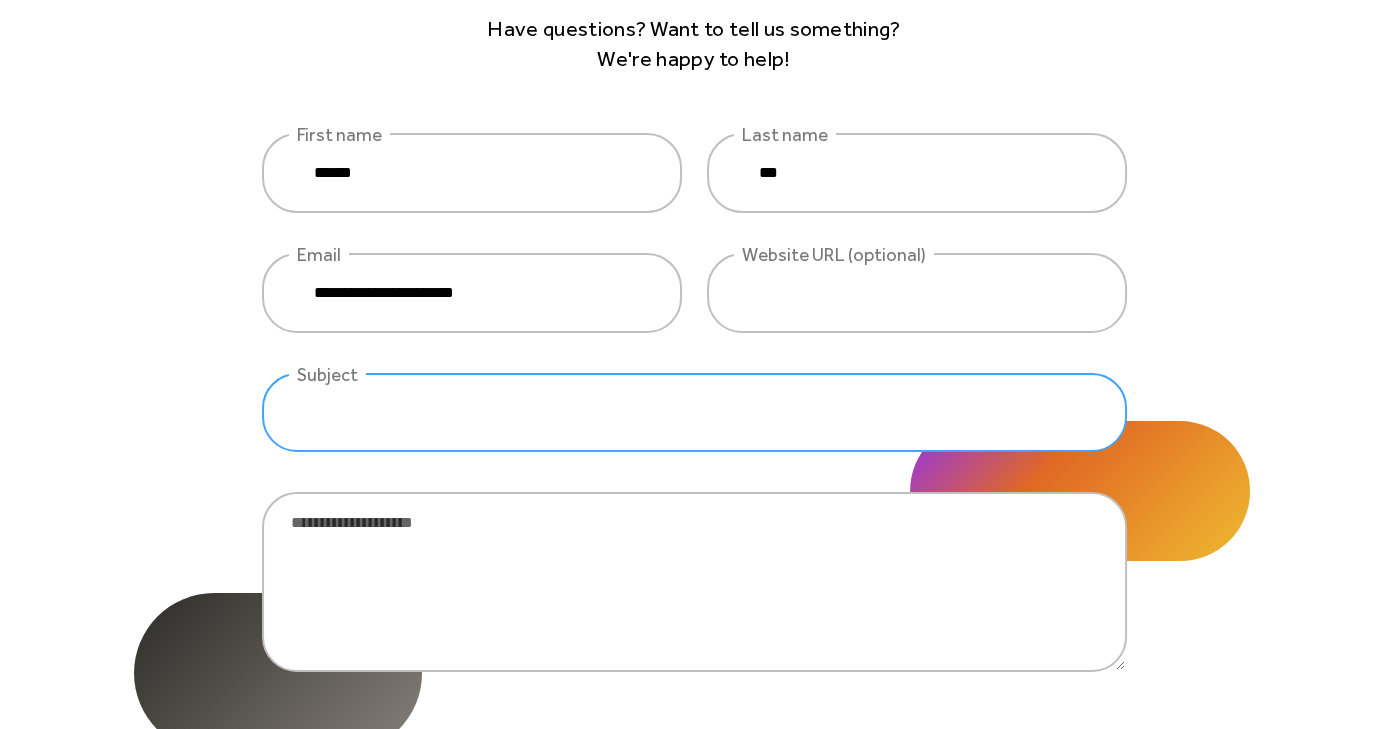 click at bounding box center [694, 413] 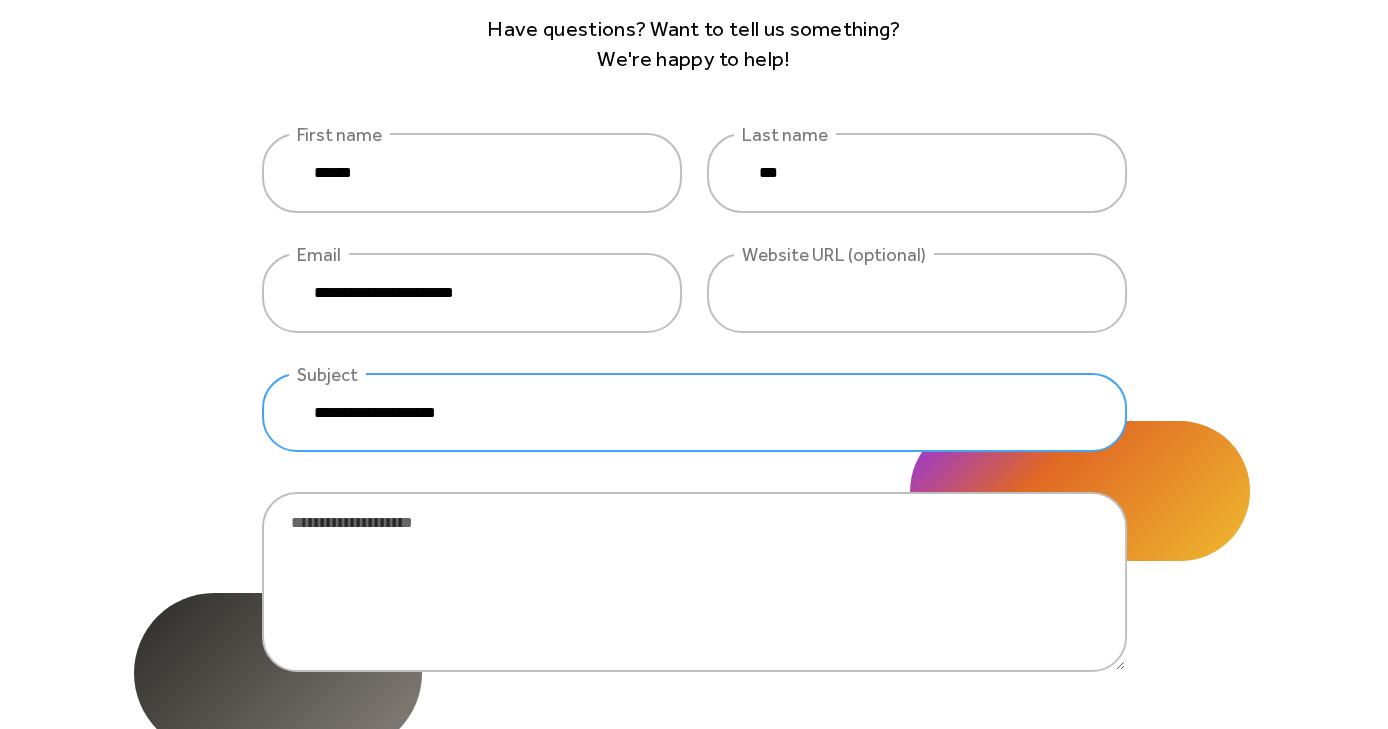 type on "**********" 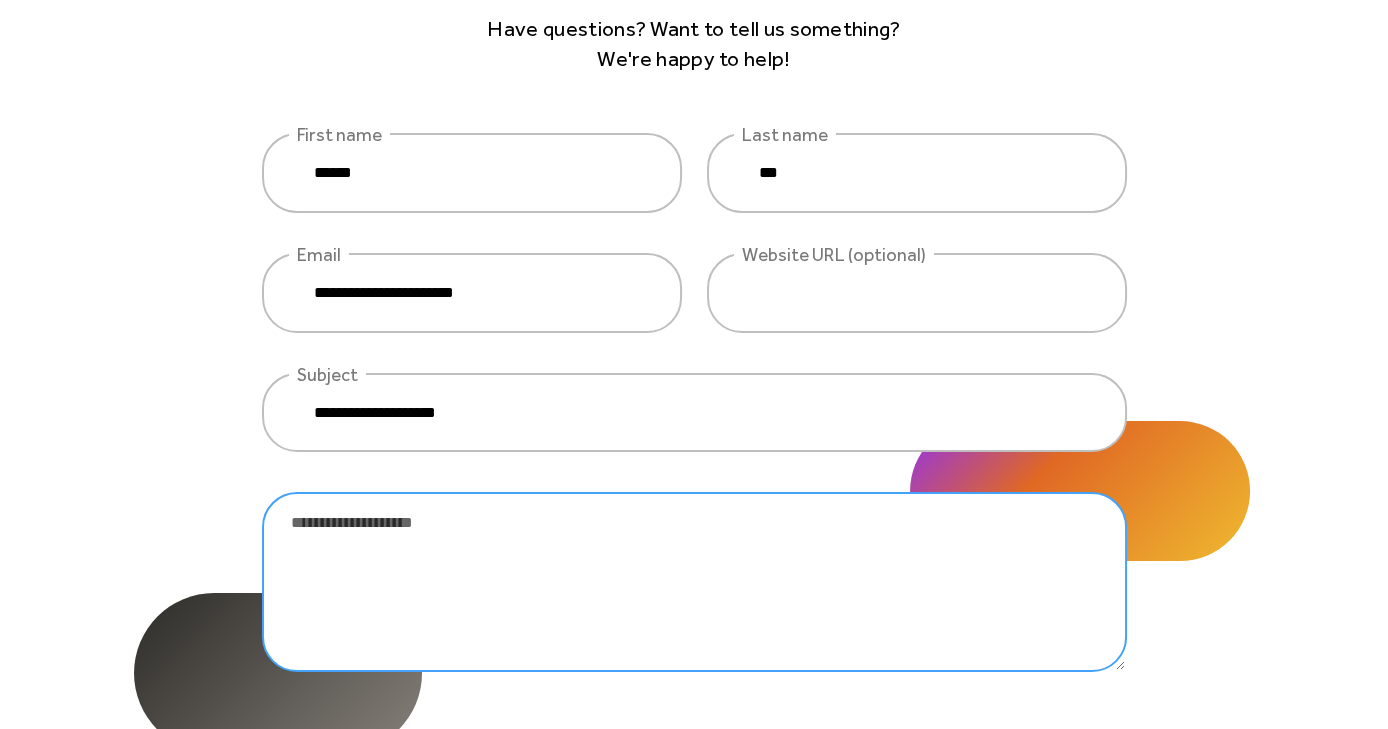 click at bounding box center (694, 582) 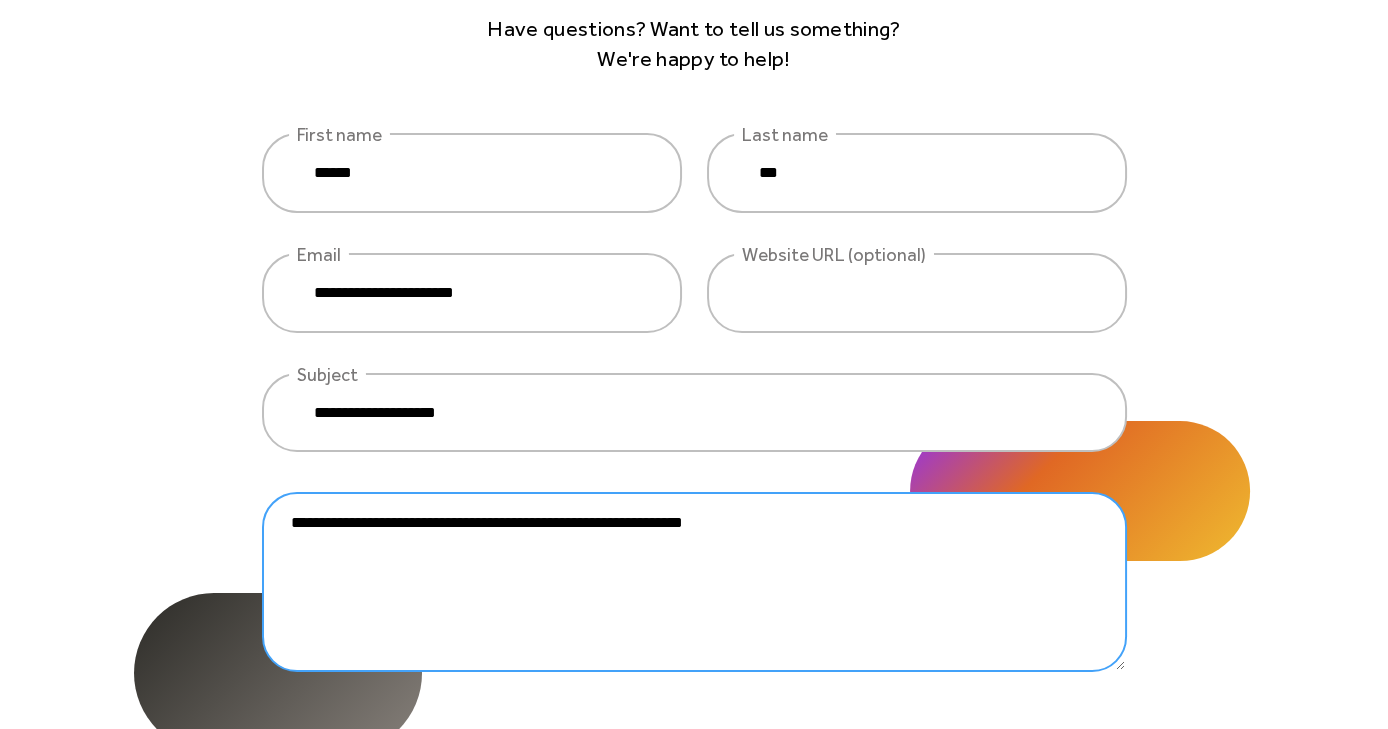 drag, startPoint x: 762, startPoint y: 526, endPoint x: 675, endPoint y: 527, distance: 87.005745 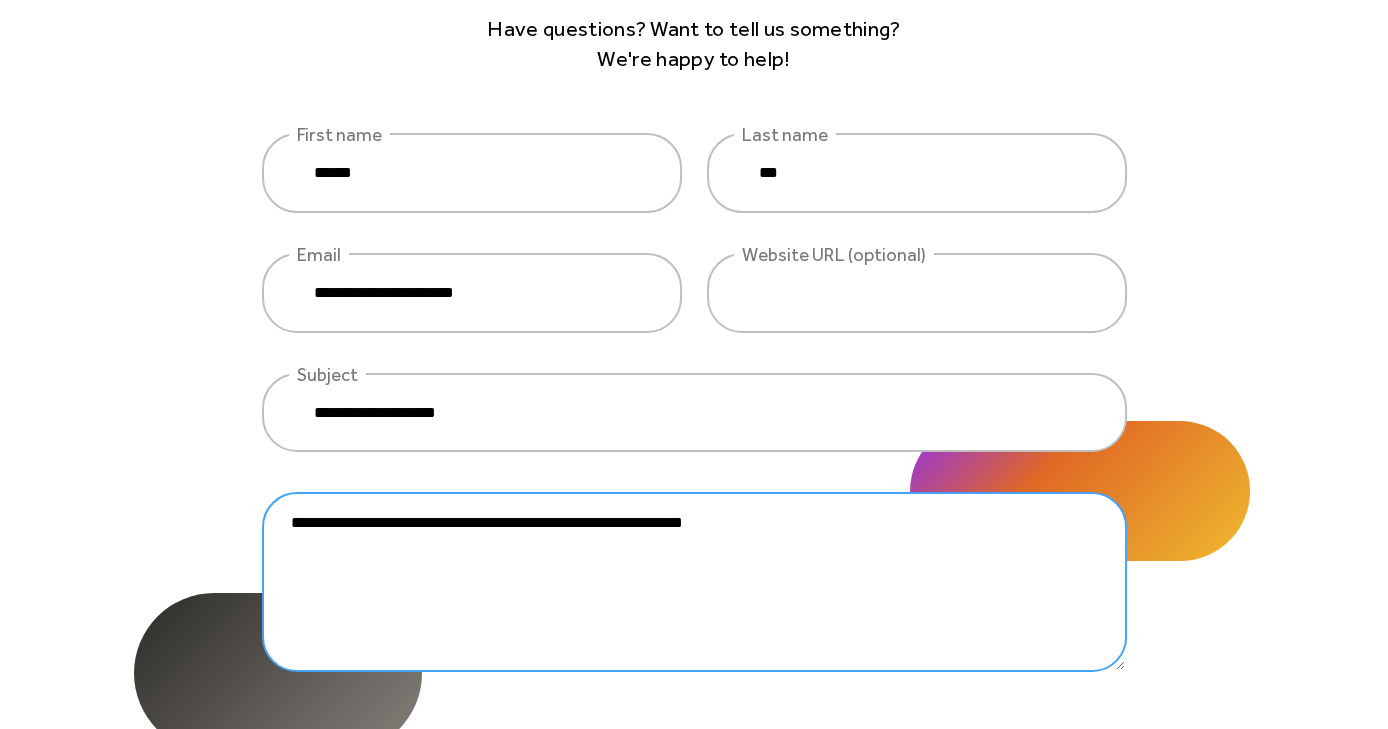 drag, startPoint x: 781, startPoint y: 524, endPoint x: 666, endPoint y: 519, distance: 115.10864 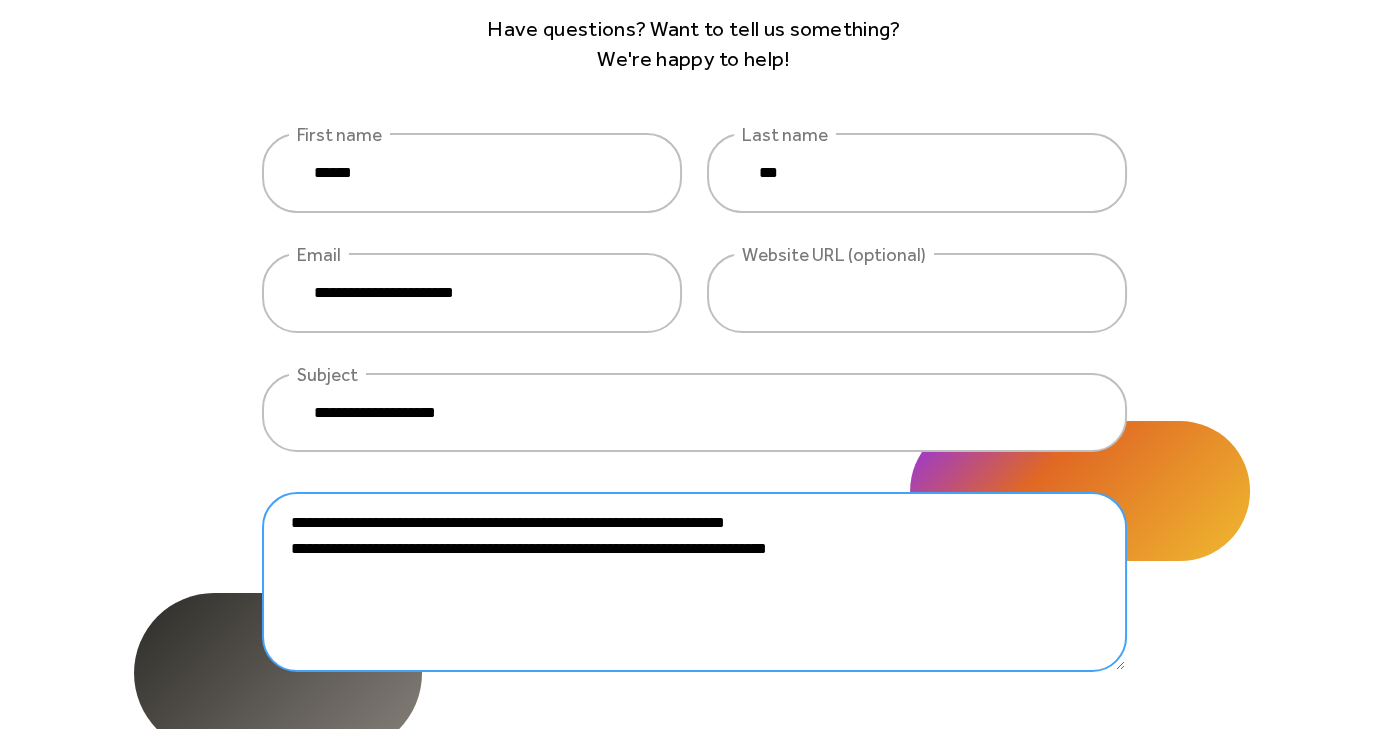 drag, startPoint x: 963, startPoint y: 548, endPoint x: 207, endPoint y: 499, distance: 757.5863 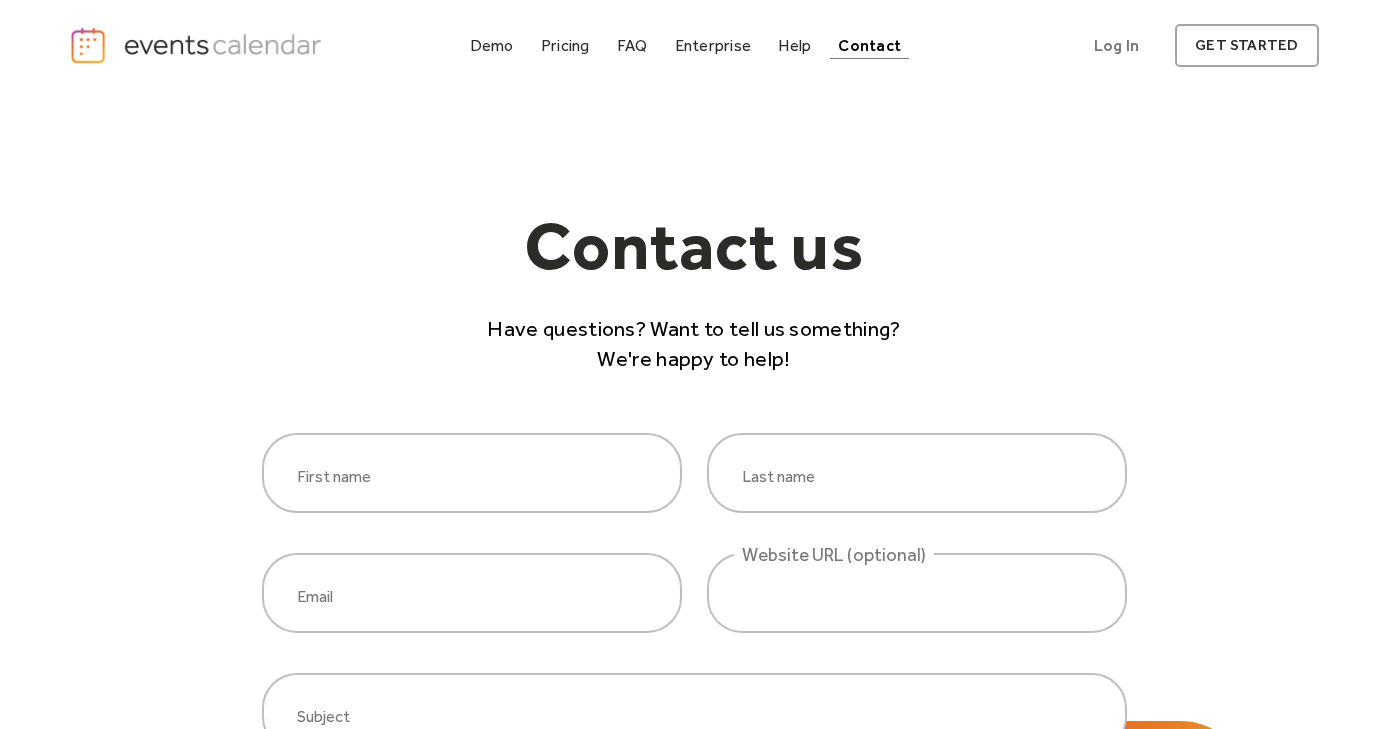 scroll, scrollTop: 0, scrollLeft: 0, axis: both 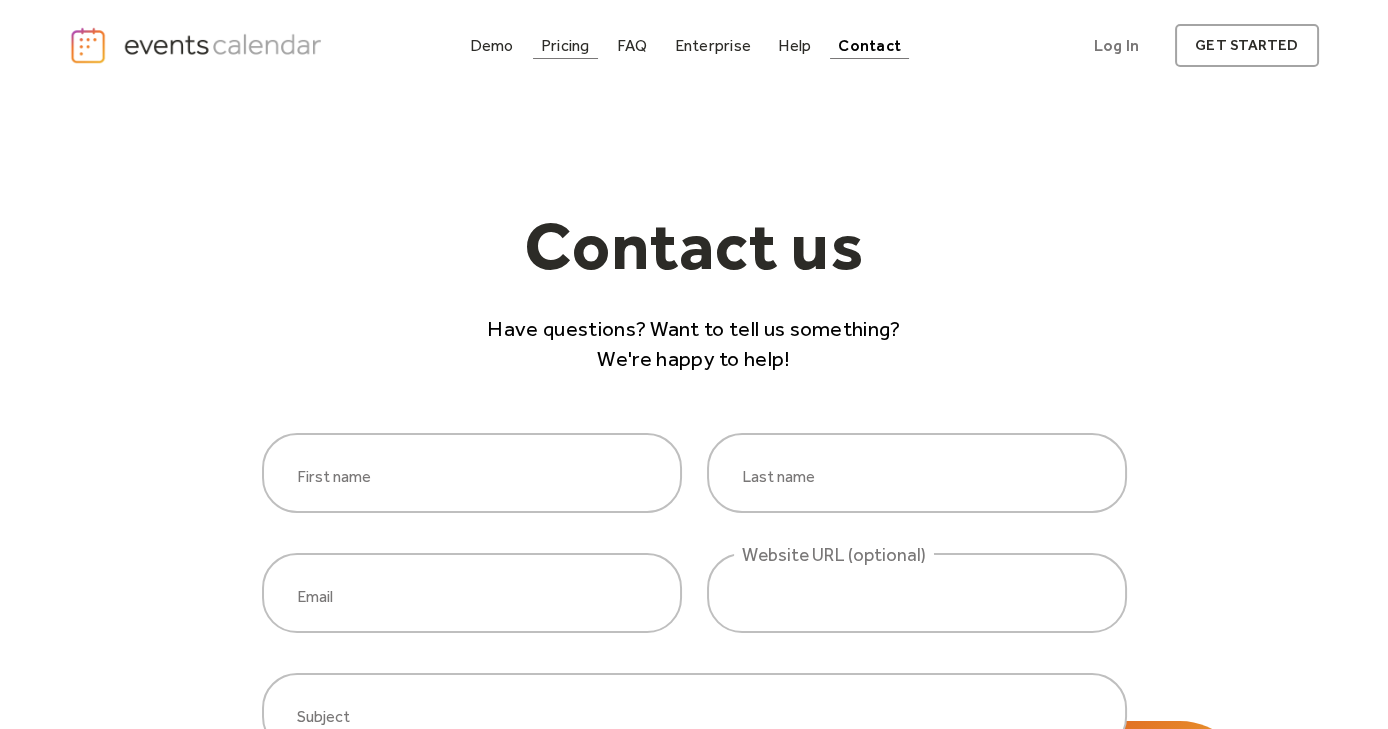 click on "Pricing" at bounding box center (565, 45) 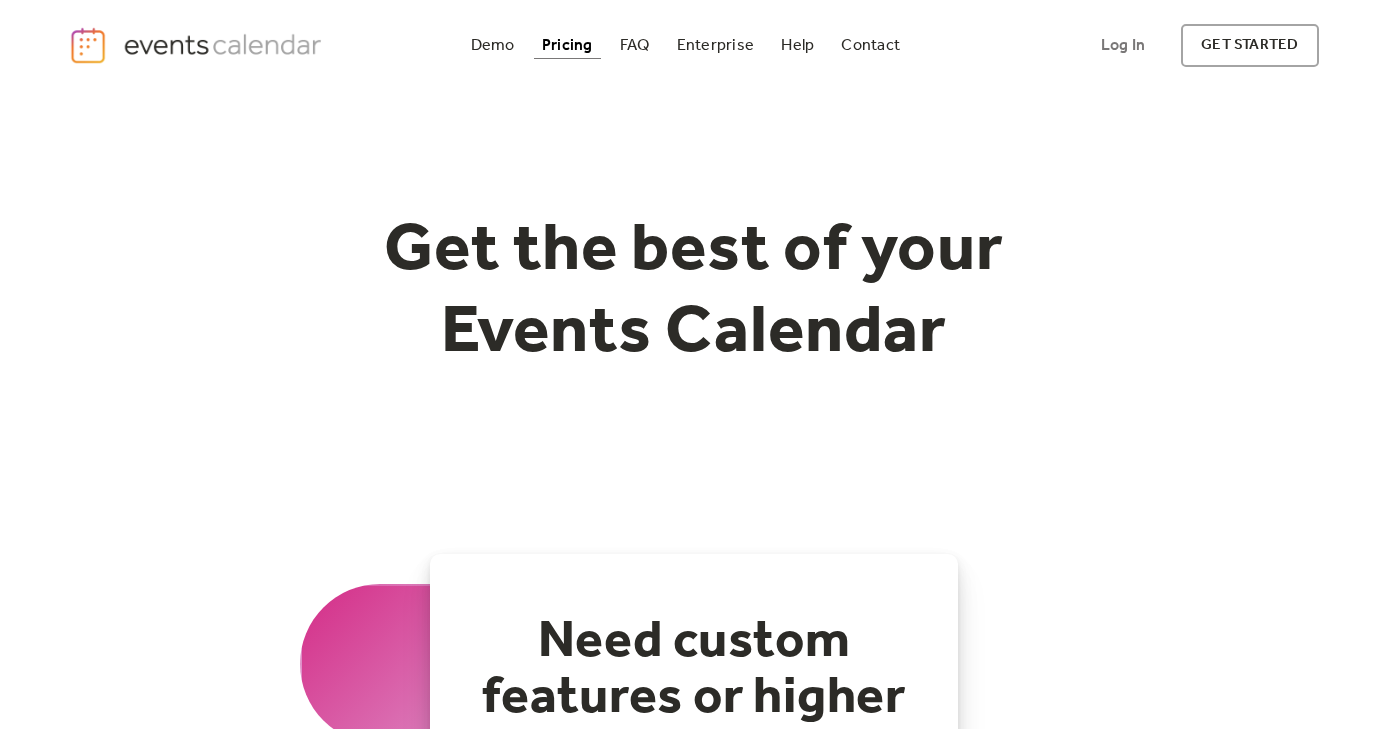 scroll, scrollTop: 394, scrollLeft: 0, axis: vertical 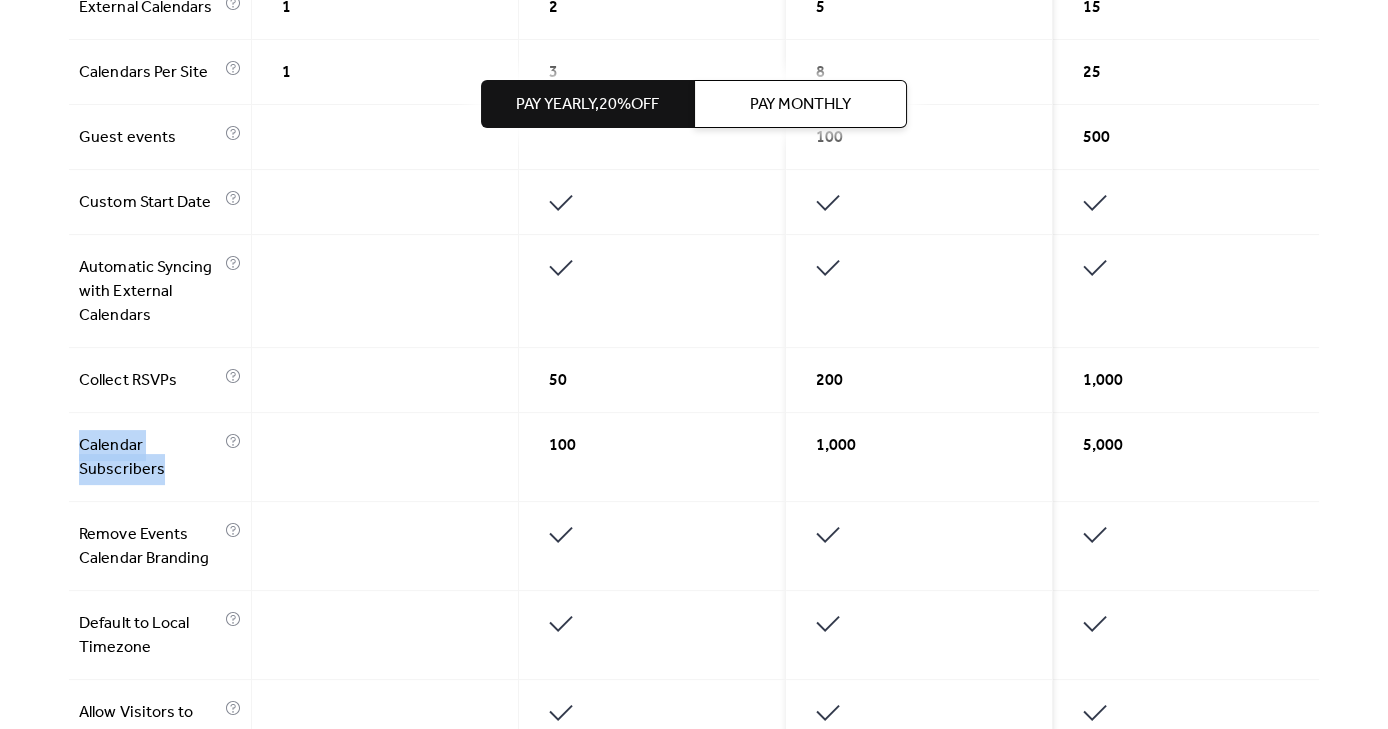 drag, startPoint x: 200, startPoint y: 472, endPoint x: 46, endPoint y: 438, distance: 157.70859 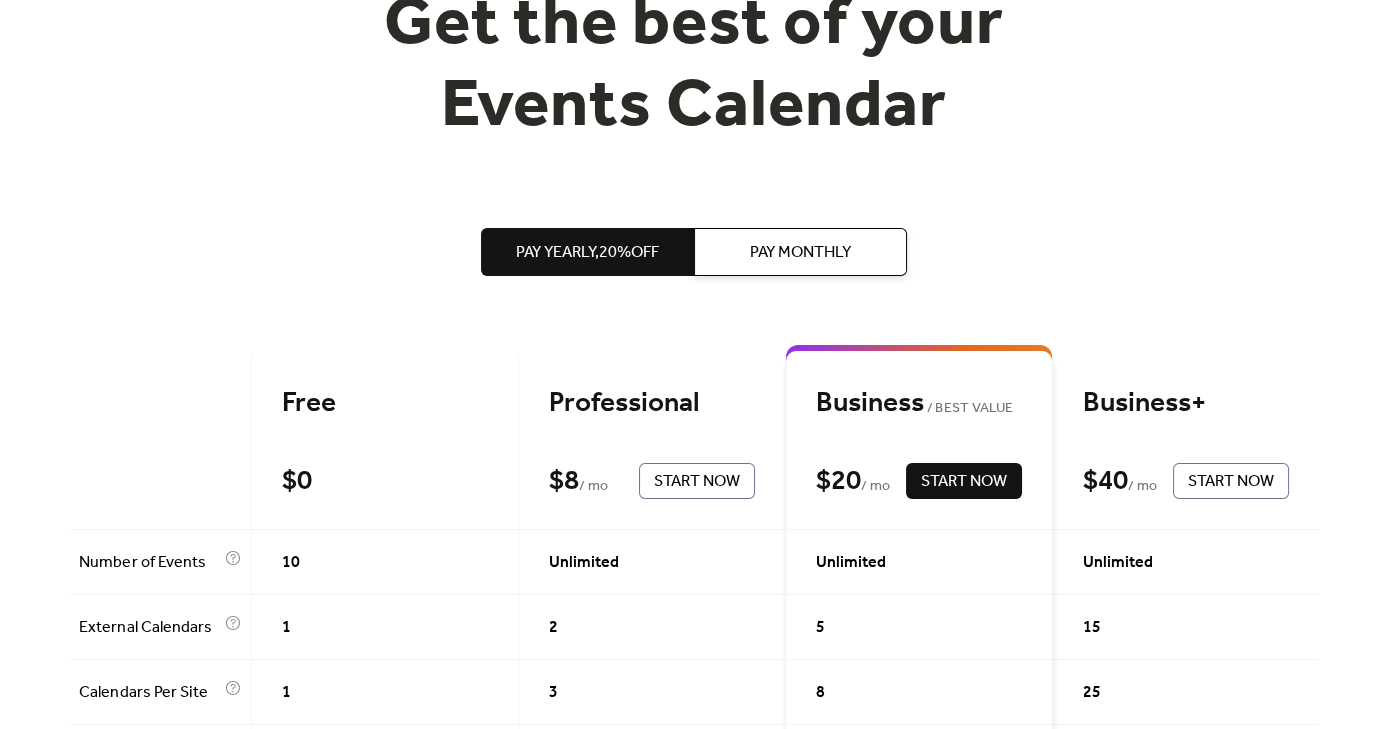 scroll, scrollTop: 246, scrollLeft: 0, axis: vertical 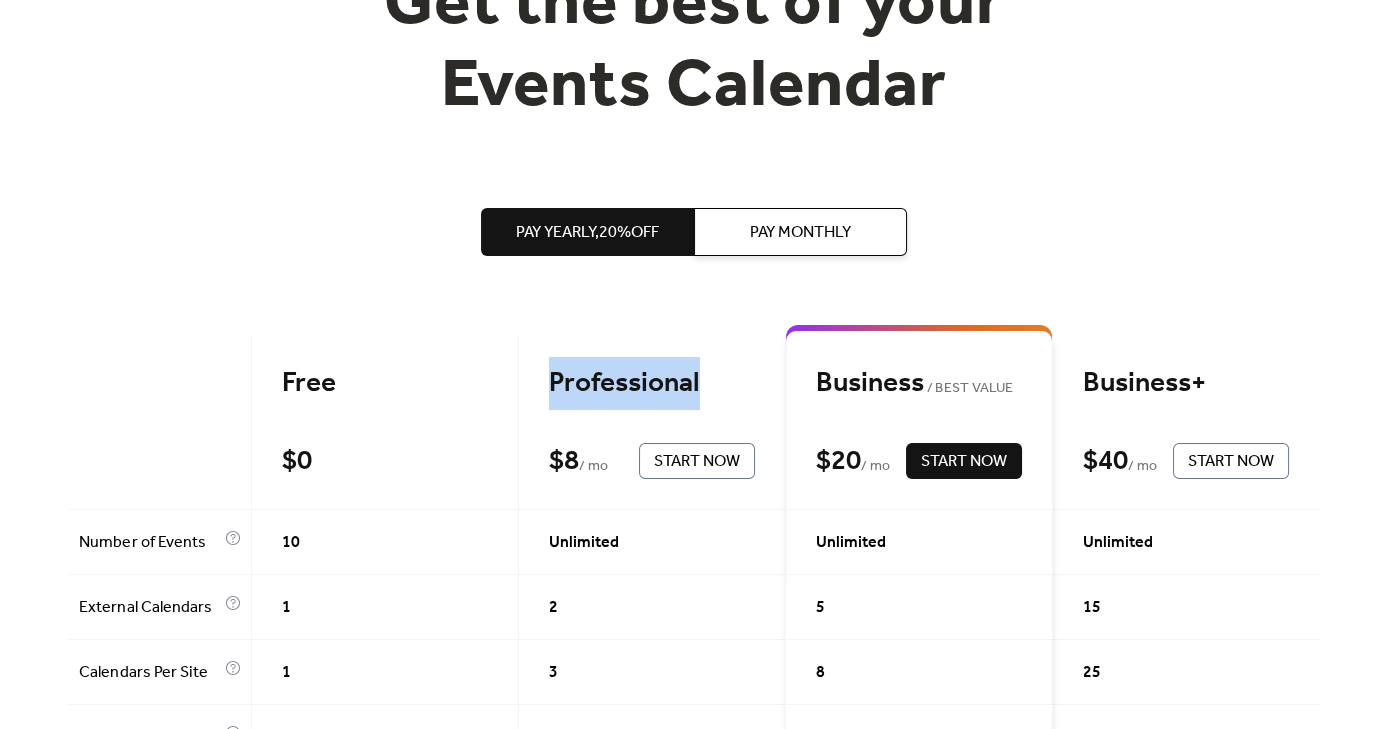 drag, startPoint x: 708, startPoint y: 387, endPoint x: 583, endPoint y: 370, distance: 126.1507 